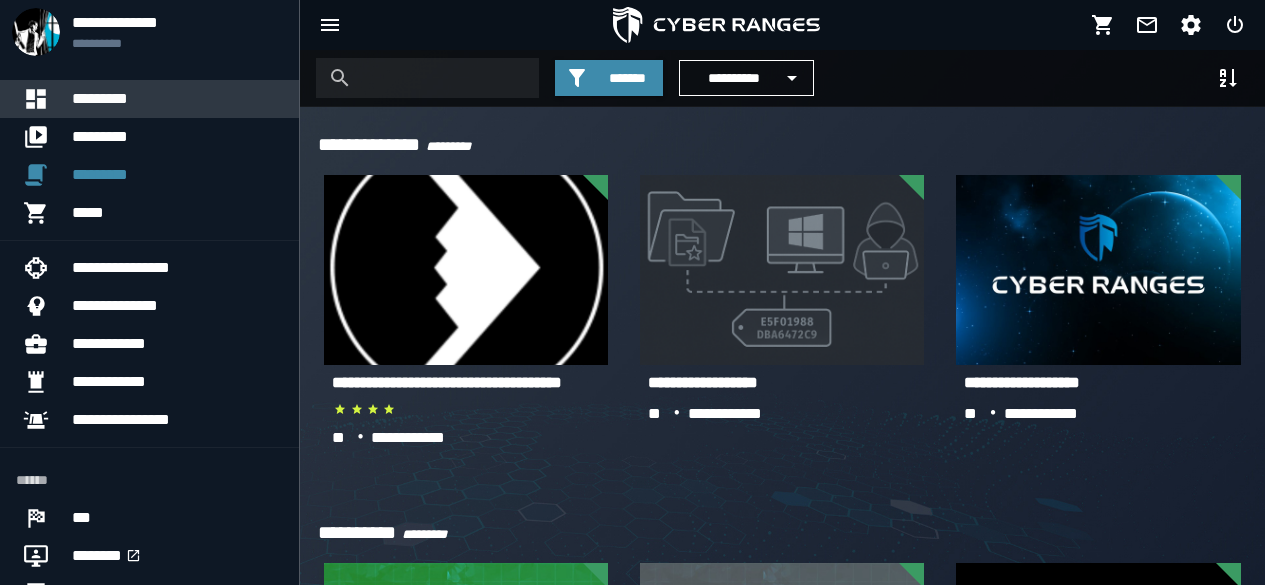 scroll, scrollTop: 0, scrollLeft: 0, axis: both 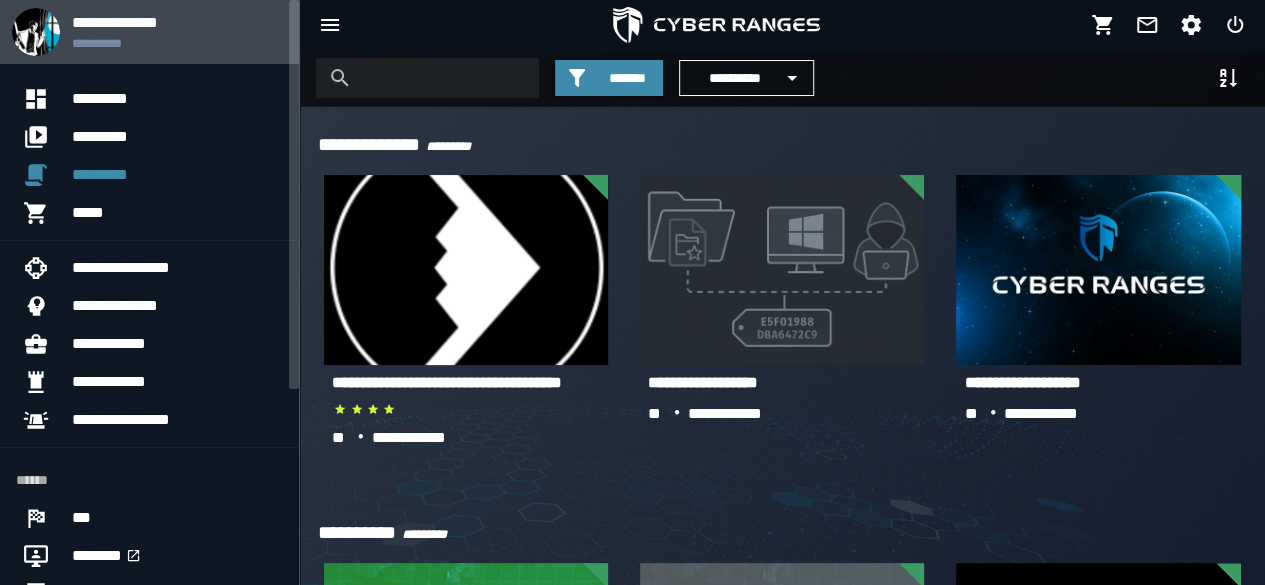 click on "**********" at bounding box center [177, 43] 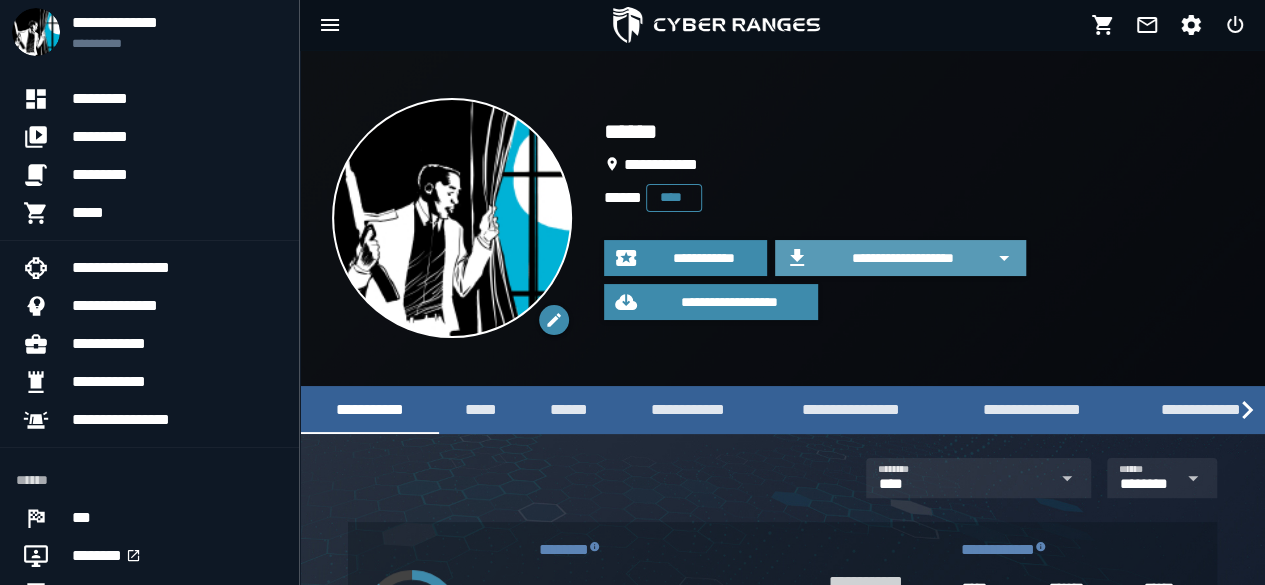 click on "**********" at bounding box center [902, 258] 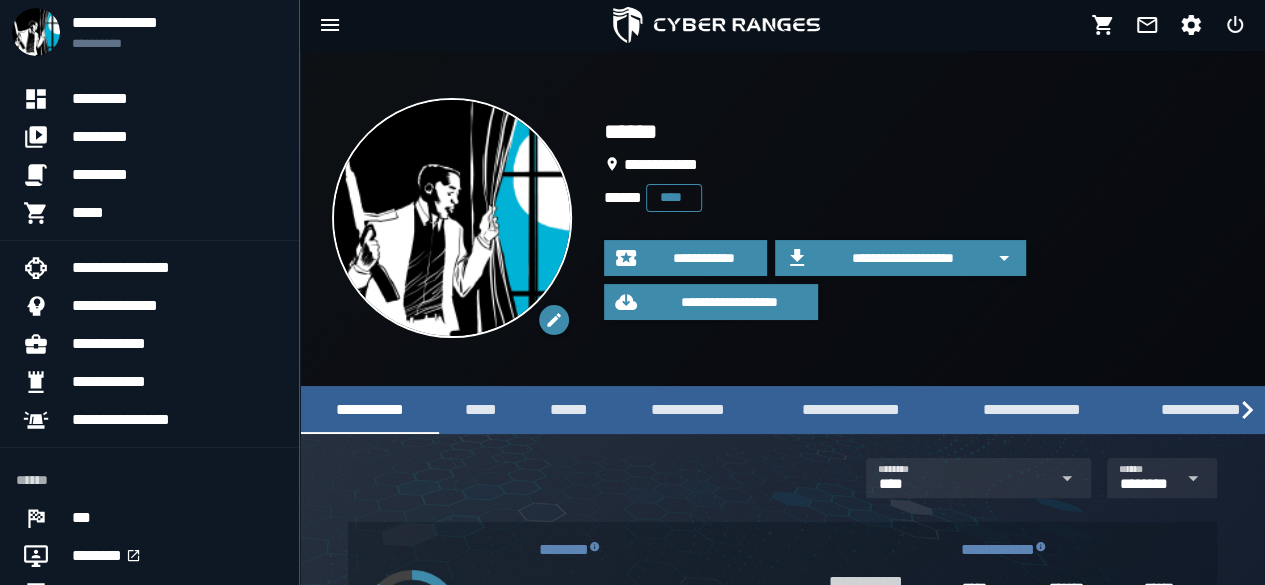 click on "****** ****" 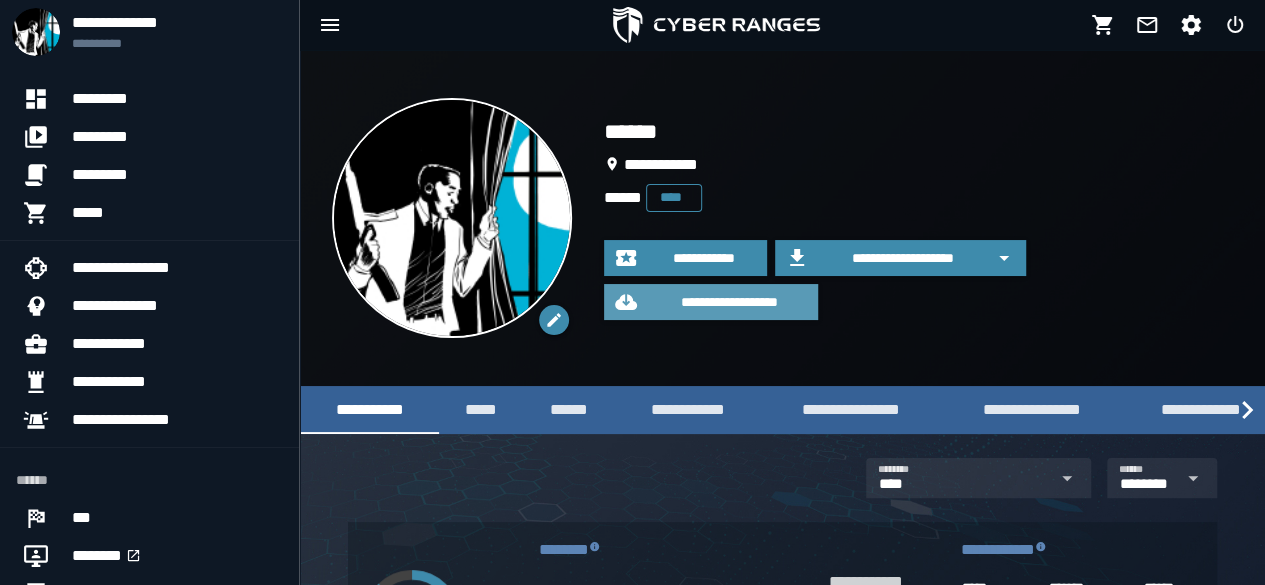 click on "**********" at bounding box center [729, 302] 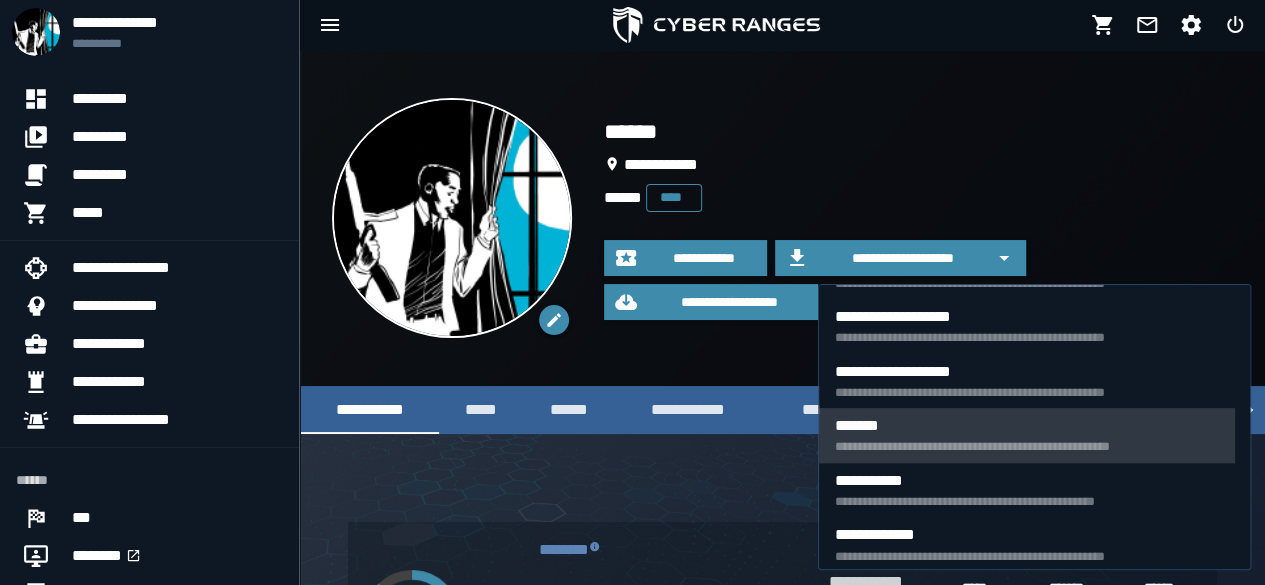 scroll, scrollTop: 806, scrollLeft: 0, axis: vertical 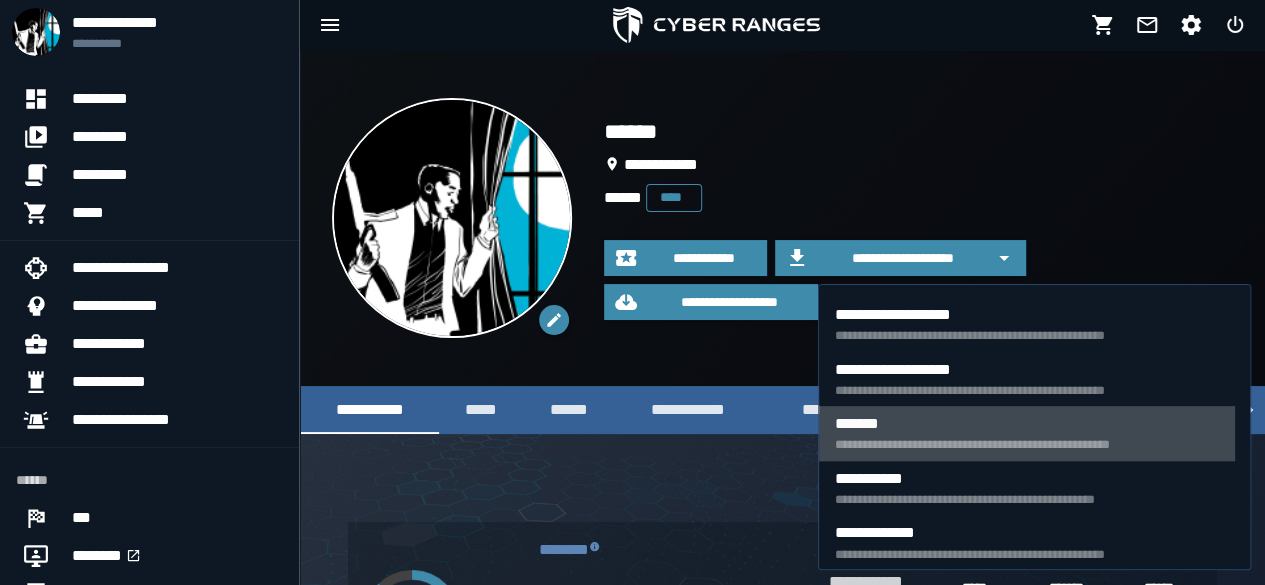 click on "**********" at bounding box center (1027, 444) 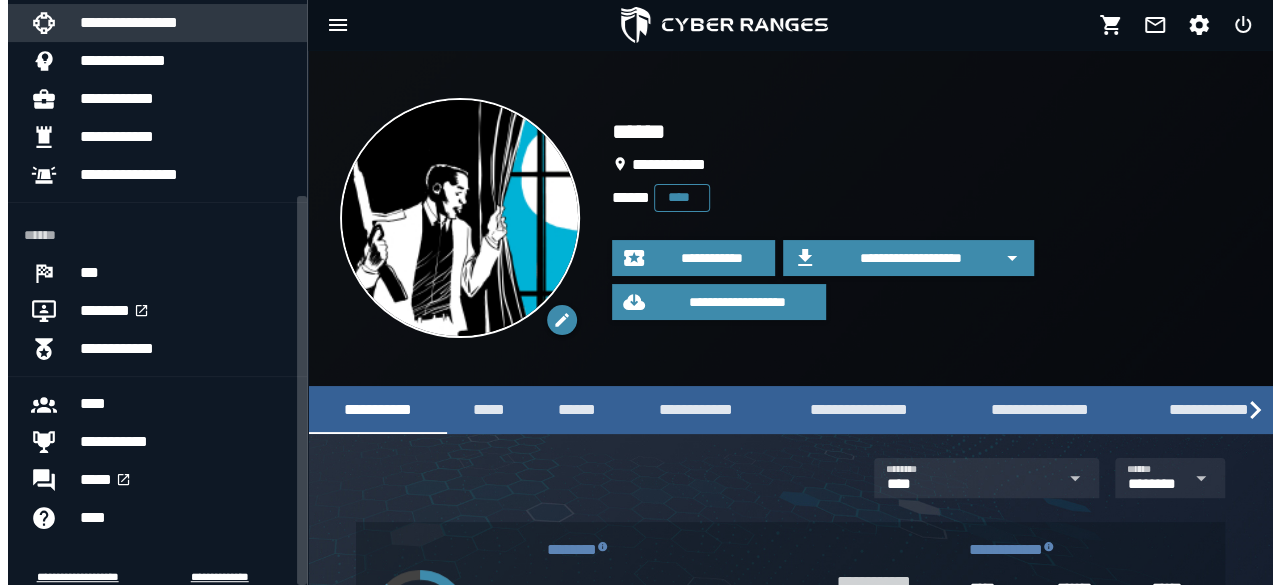 scroll, scrollTop: 294, scrollLeft: 0, axis: vertical 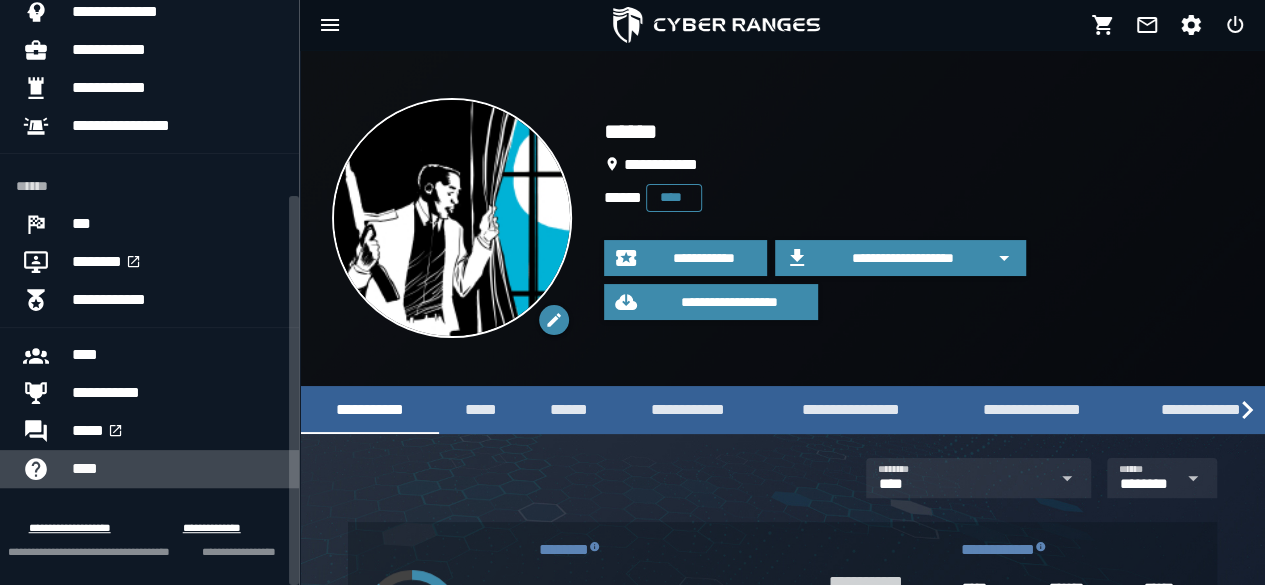click on "****" at bounding box center (177, 469) 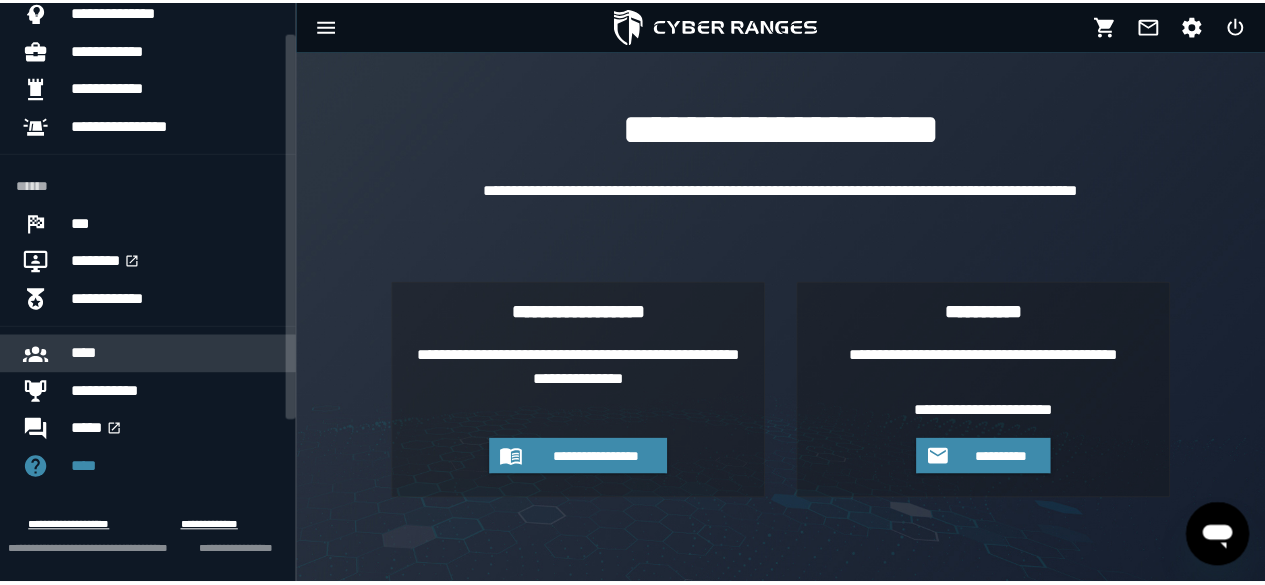 scroll, scrollTop: 0, scrollLeft: 0, axis: both 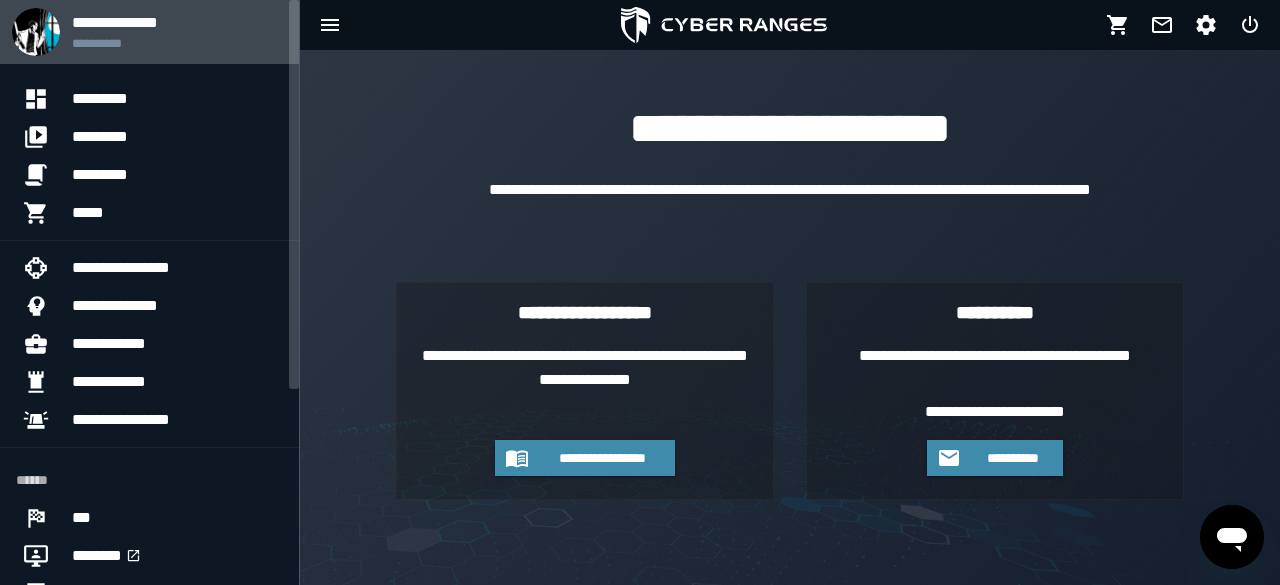 click on "**********" at bounding box center (177, 22) 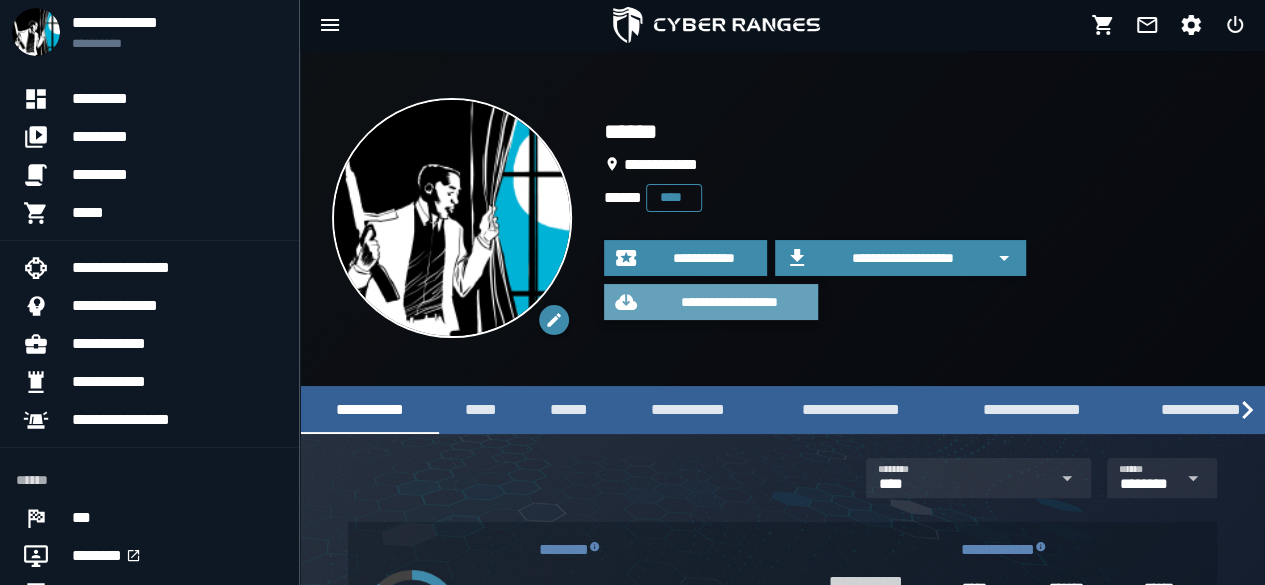 click on "**********" at bounding box center [729, 302] 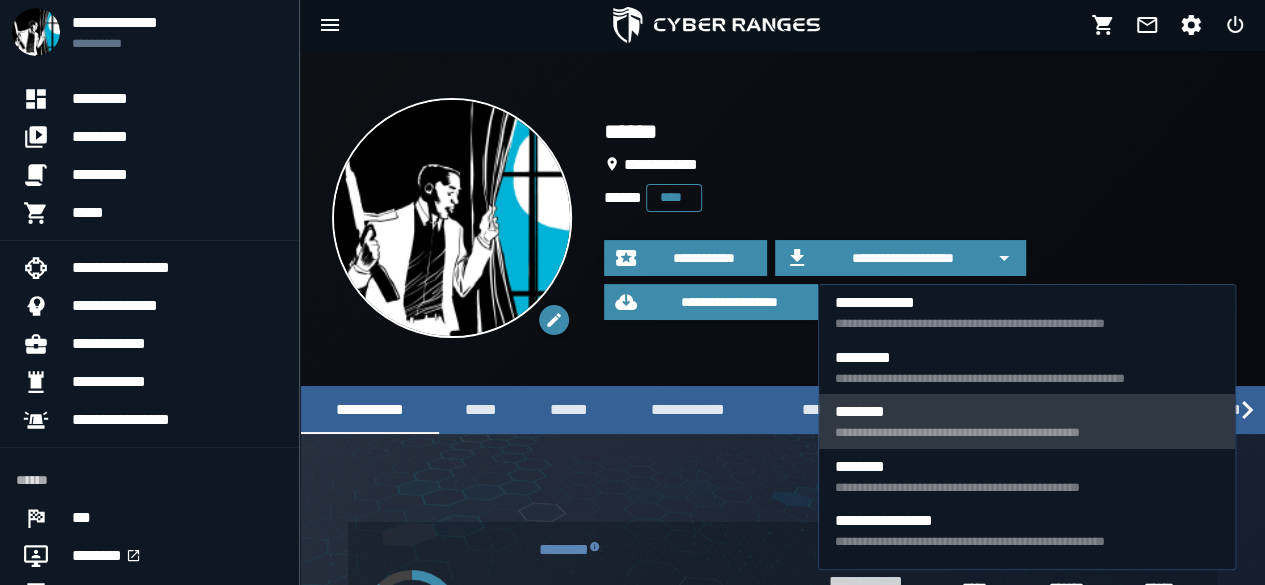 scroll, scrollTop: 806, scrollLeft: 0, axis: vertical 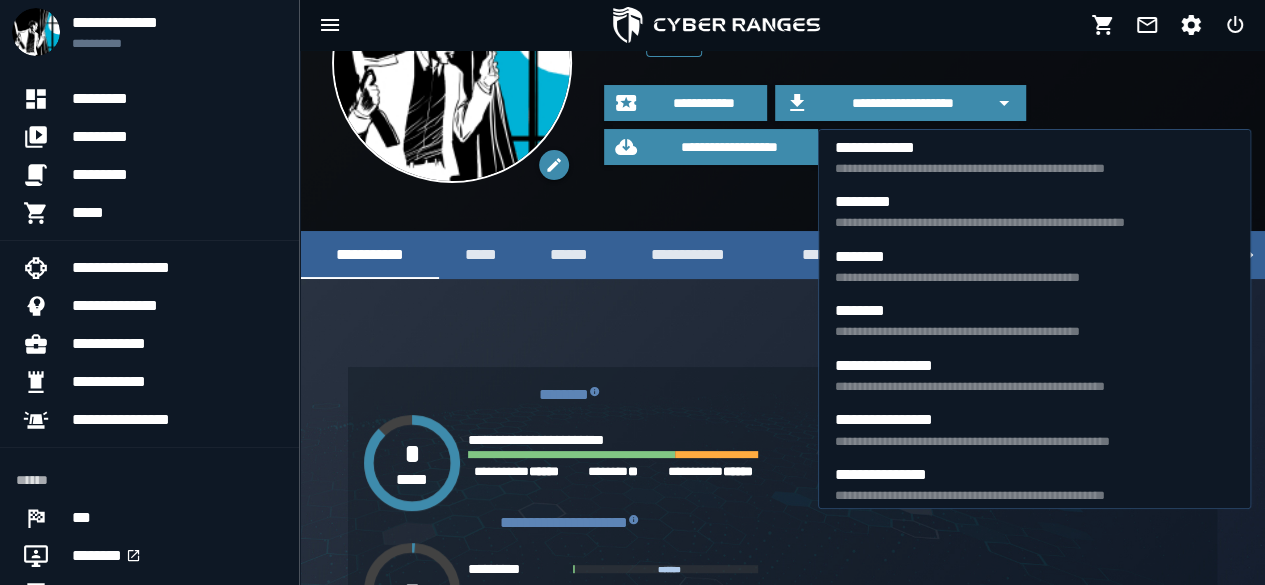 click on "**********" at bounding box center [782, 63] 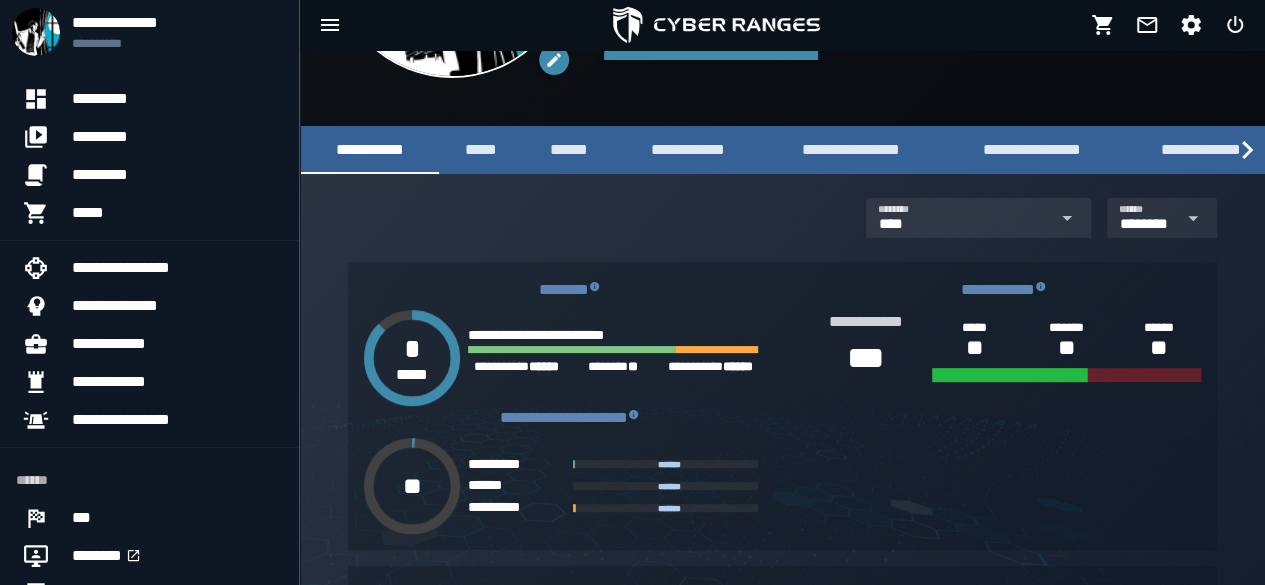 scroll, scrollTop: 242, scrollLeft: 0, axis: vertical 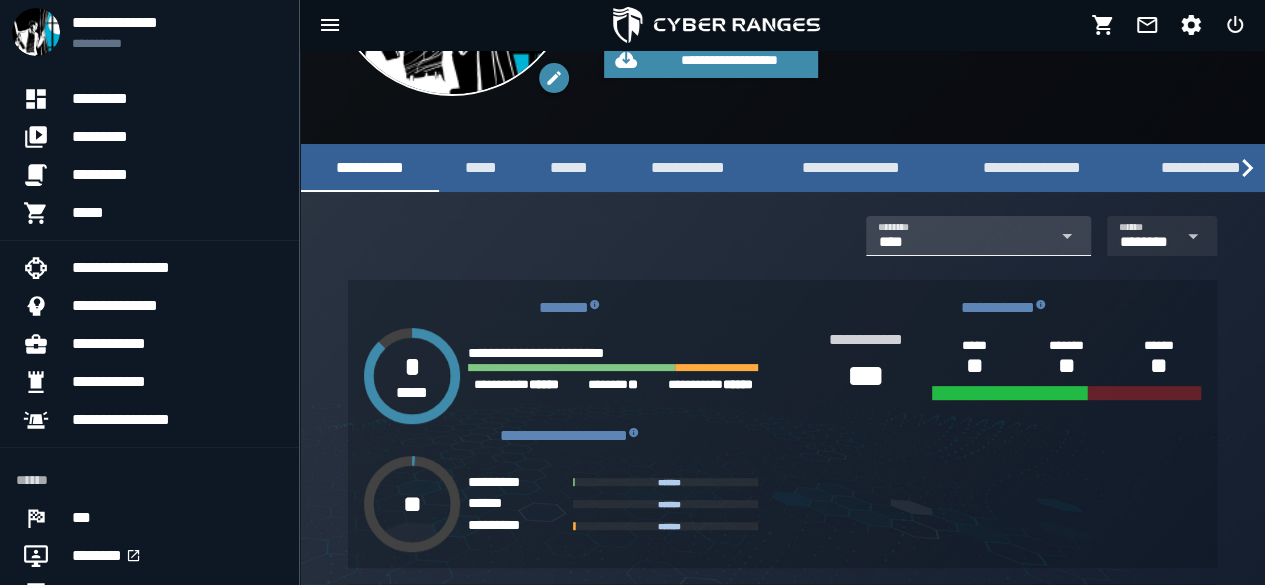 click at bounding box center (1064, 236) 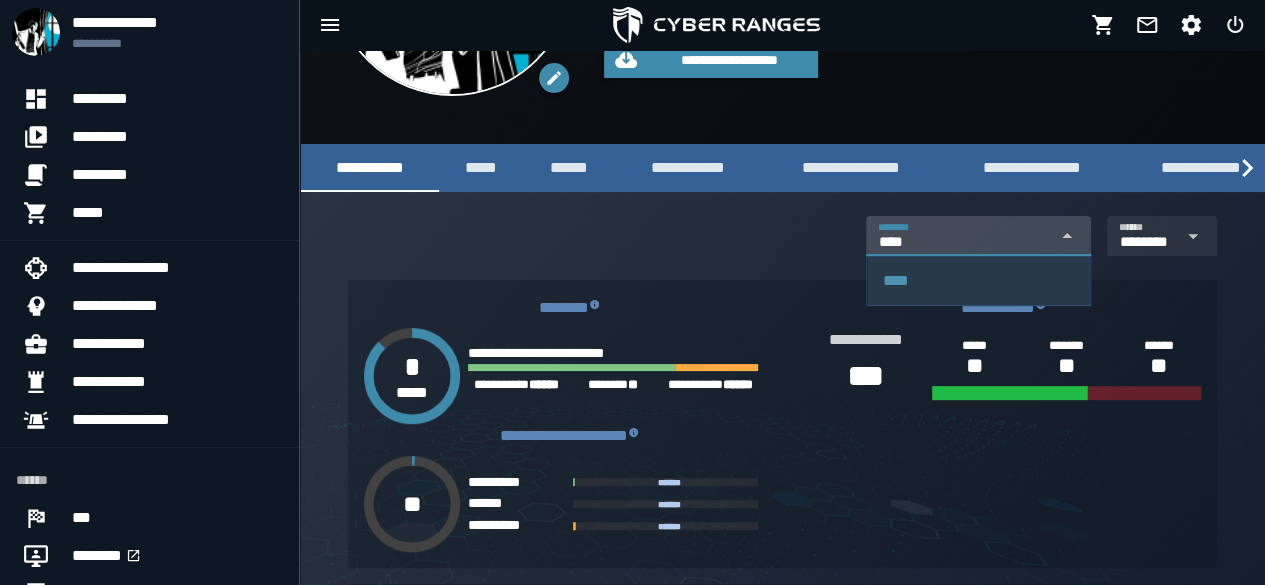 click on "****" at bounding box center [978, 280] 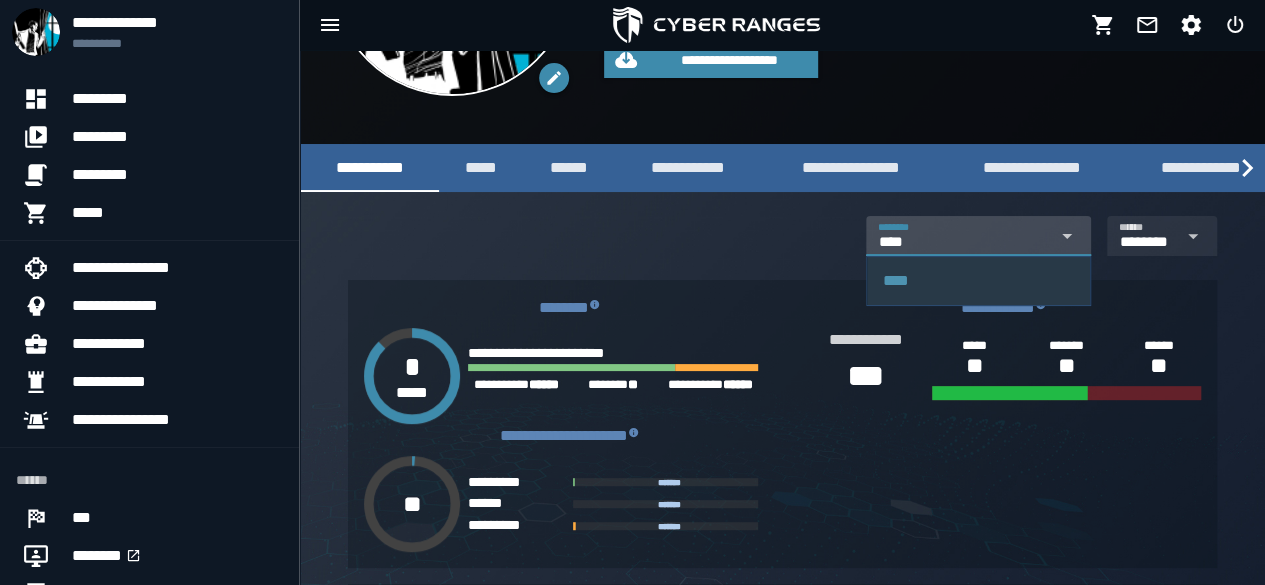 scroll, scrollTop: 0, scrollLeft: 32, axis: horizontal 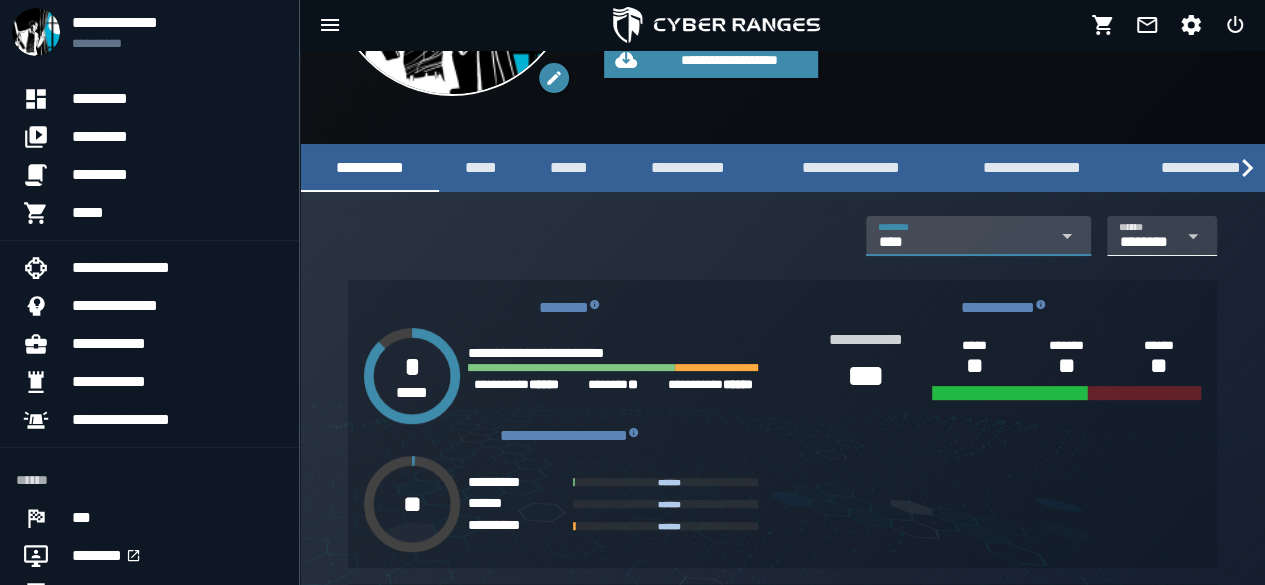 click on "******** ******** ******" at bounding box center (1146, 236) 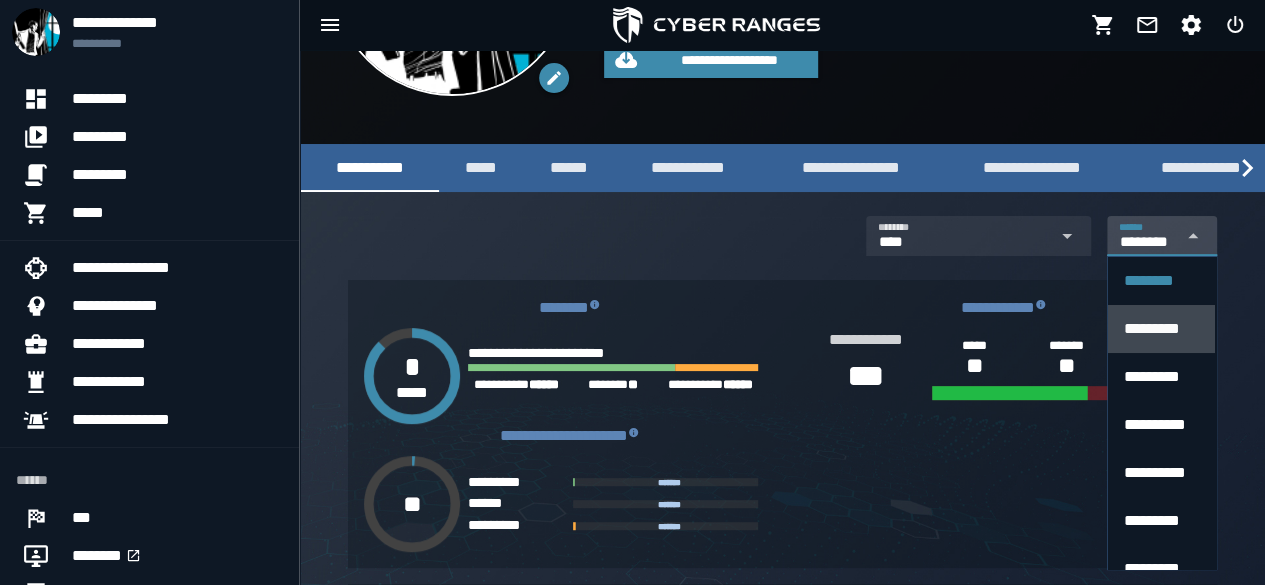 click on "*********" at bounding box center (1152, 328) 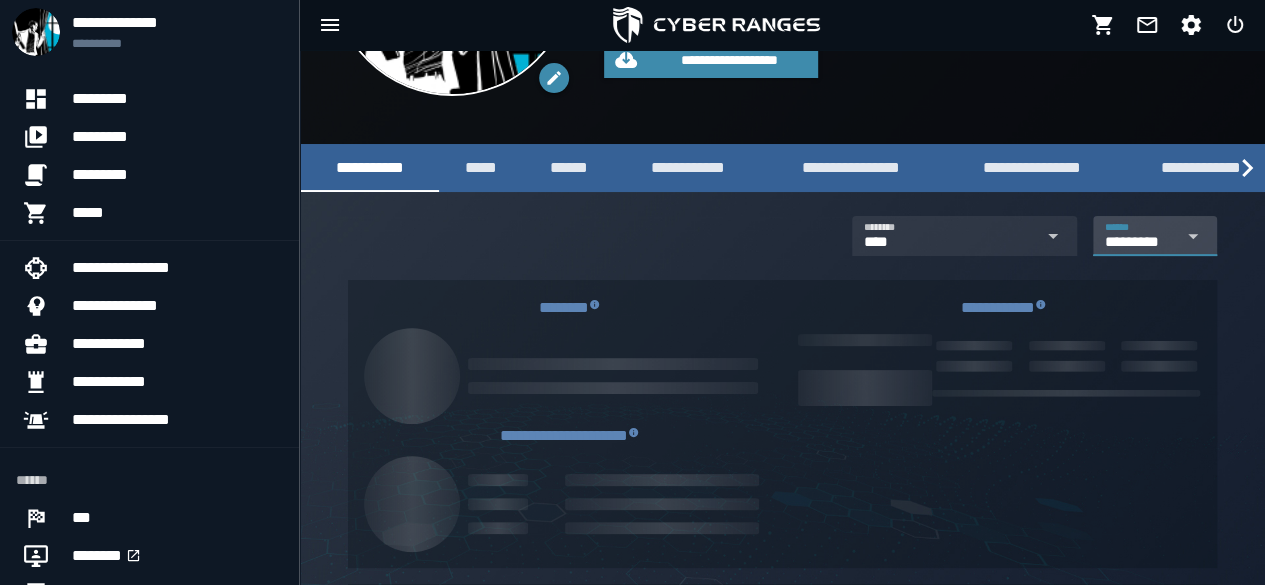 scroll, scrollTop: 0, scrollLeft: 52, axis: horizontal 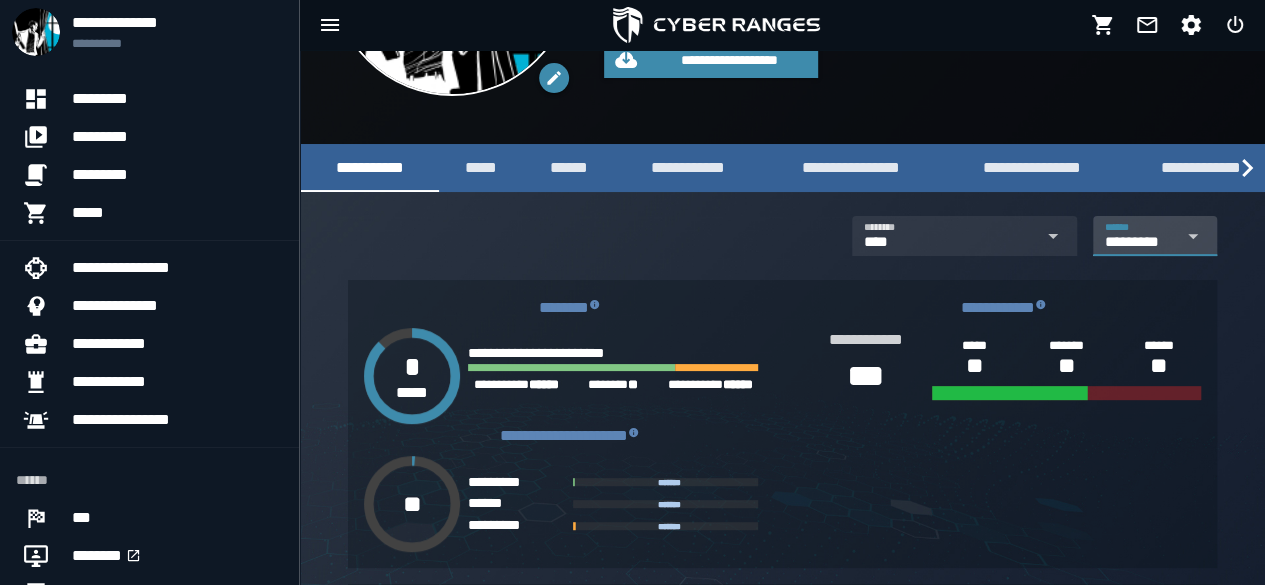 click on "*********" at bounding box center (1140, 242) 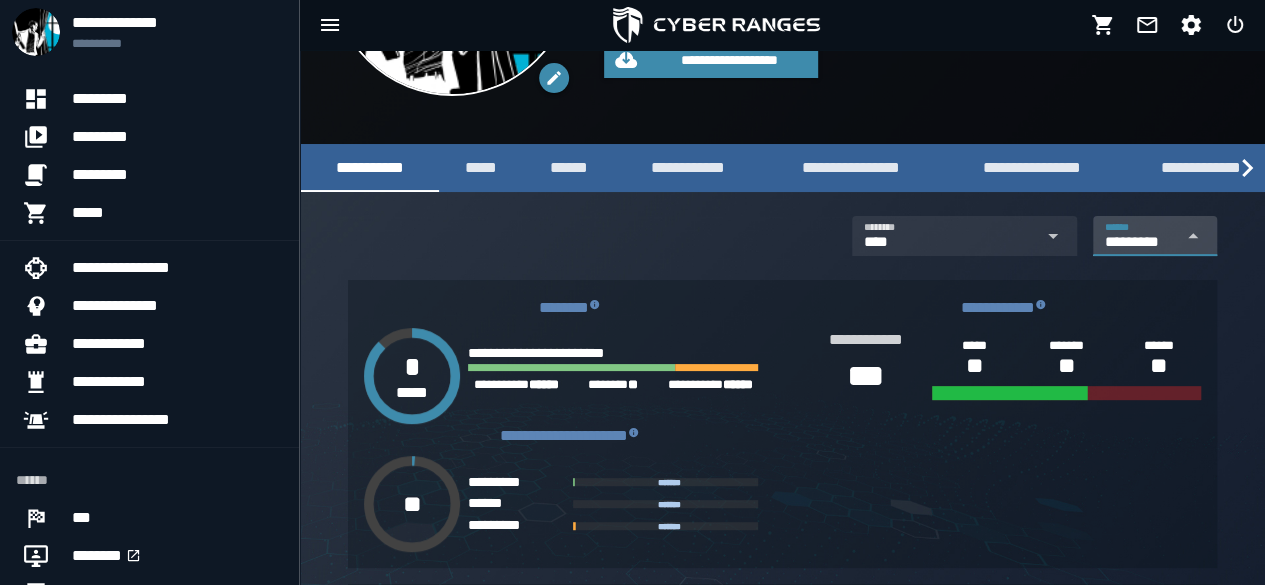 scroll, scrollTop: 0, scrollLeft: 0, axis: both 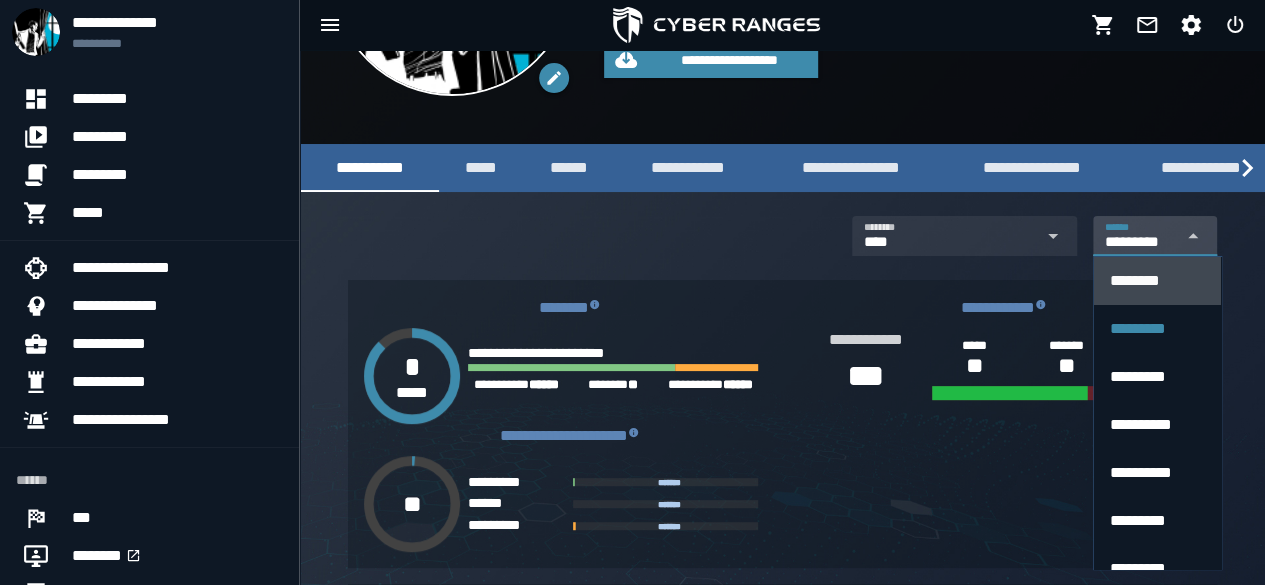 click on "********" at bounding box center (1157, 281) 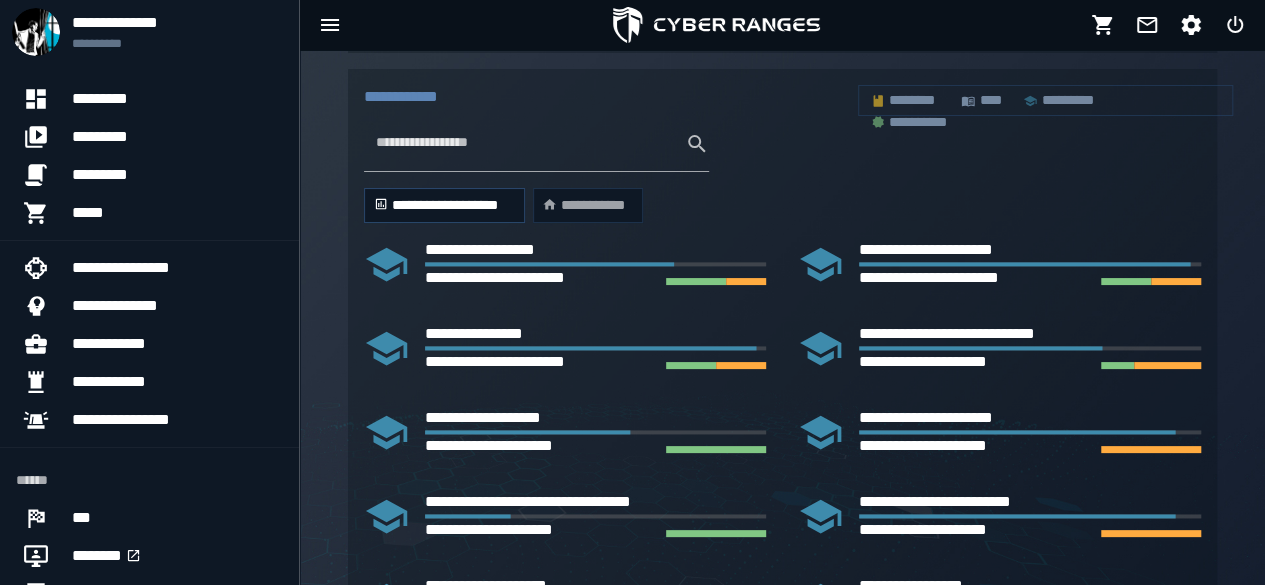 scroll, scrollTop: 0, scrollLeft: 0, axis: both 